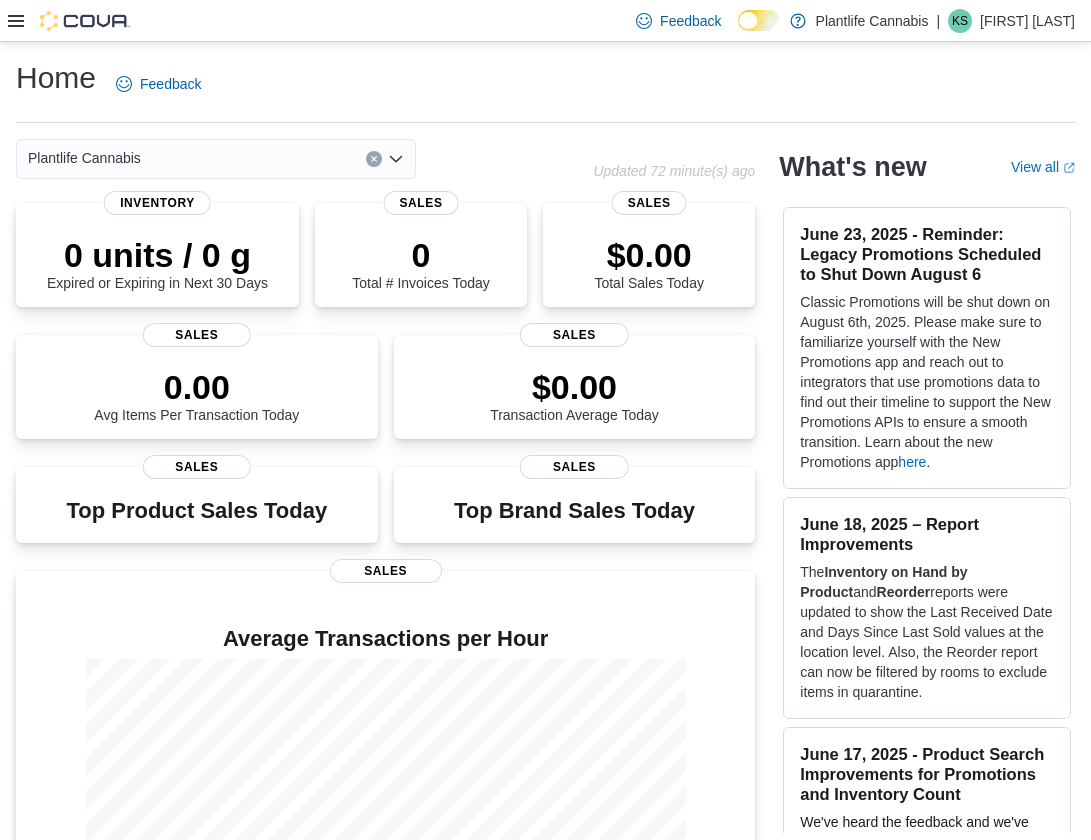 scroll, scrollTop: 4, scrollLeft: 0, axis: vertical 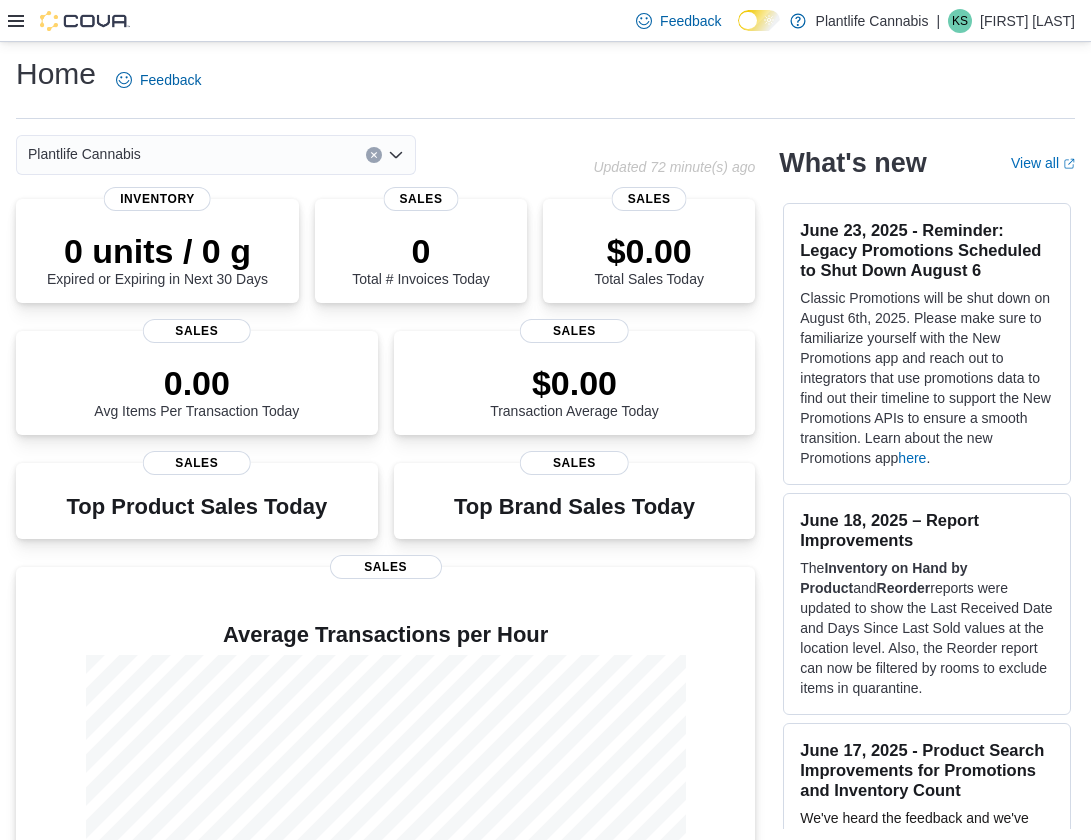 click 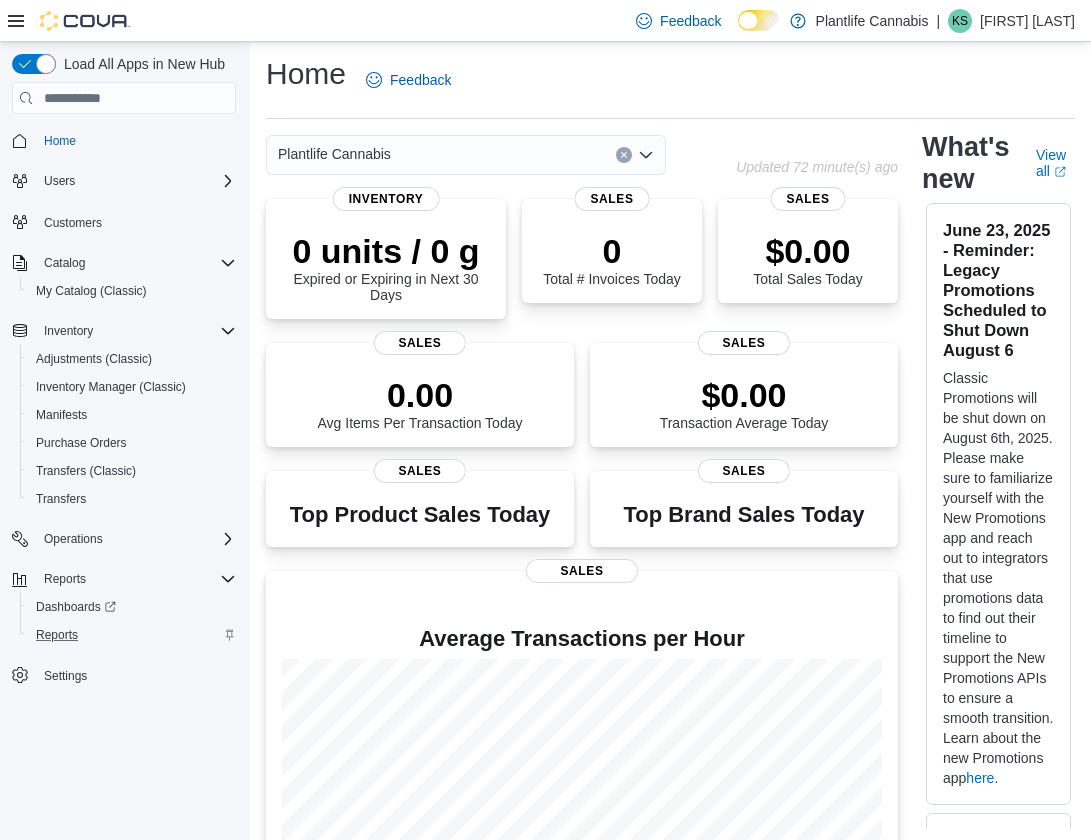 click on "Reports" at bounding box center (132, 635) 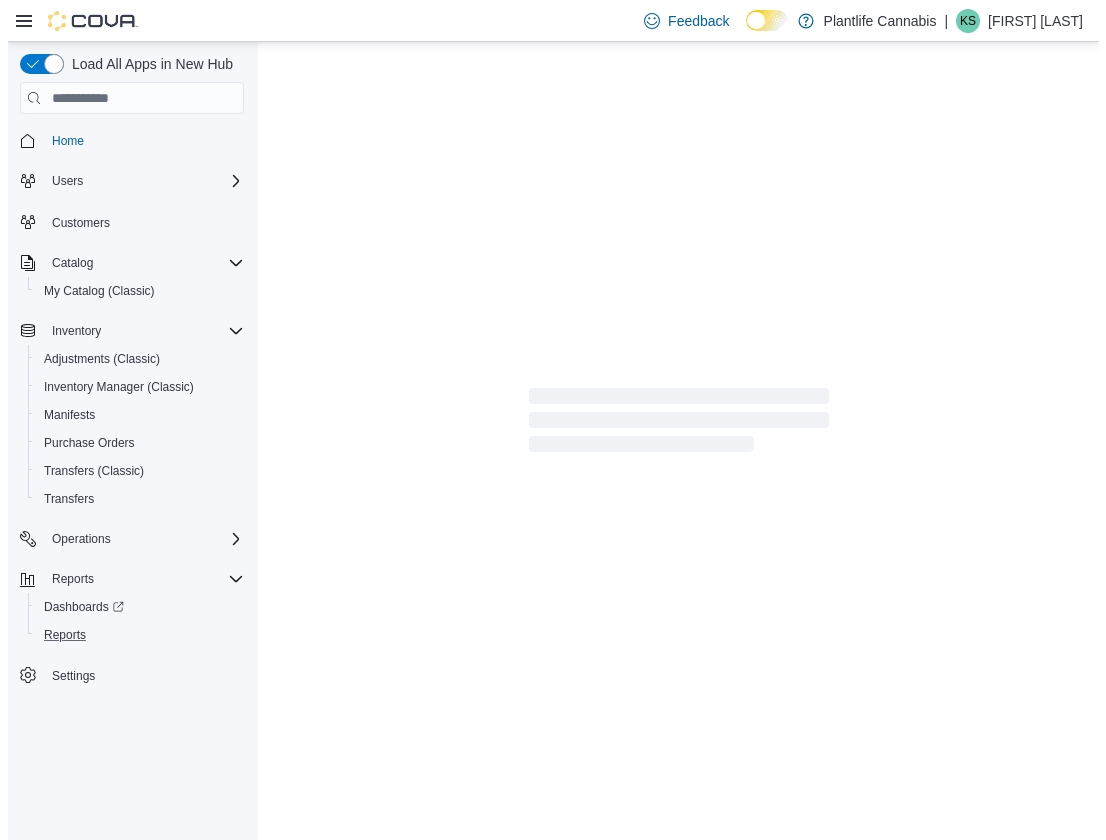 scroll, scrollTop: 0, scrollLeft: 0, axis: both 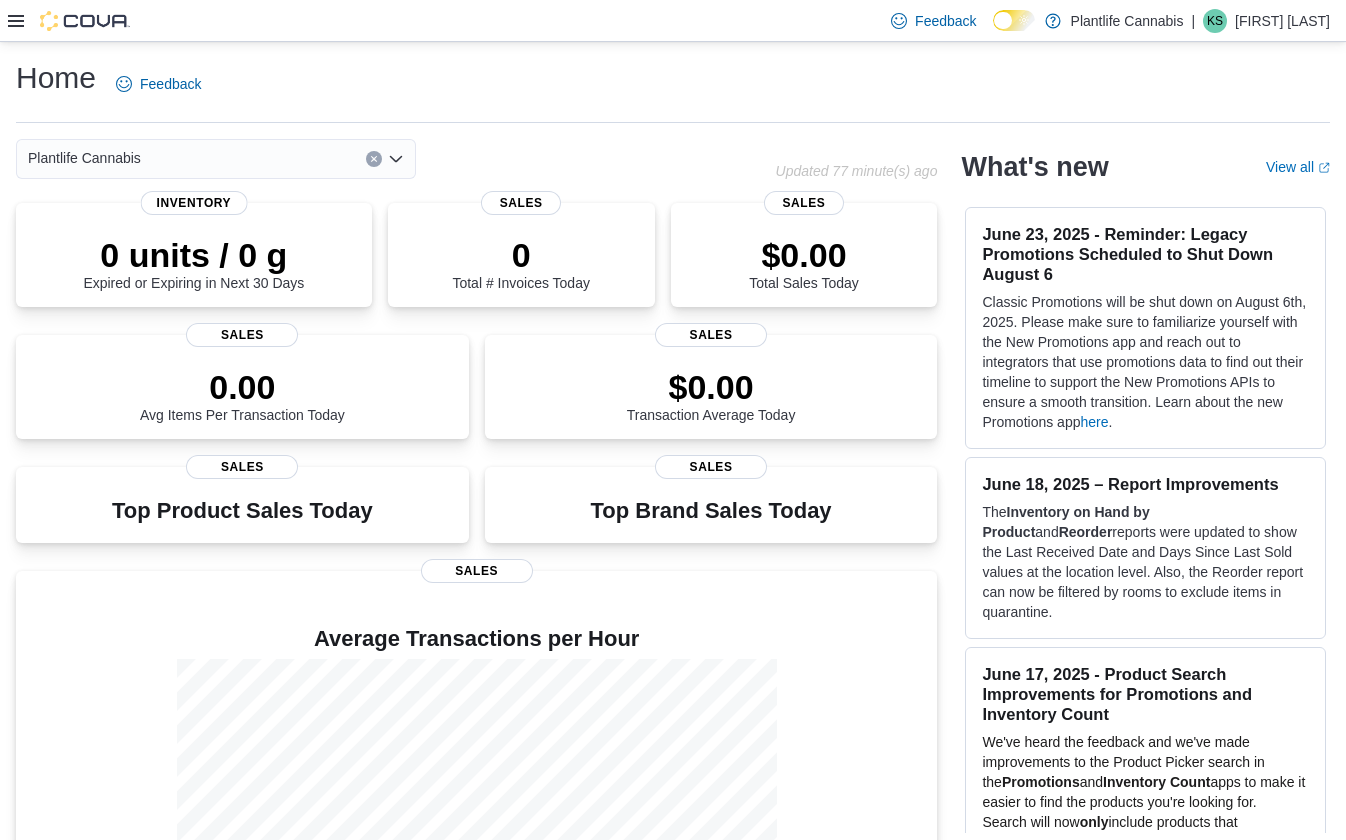 click 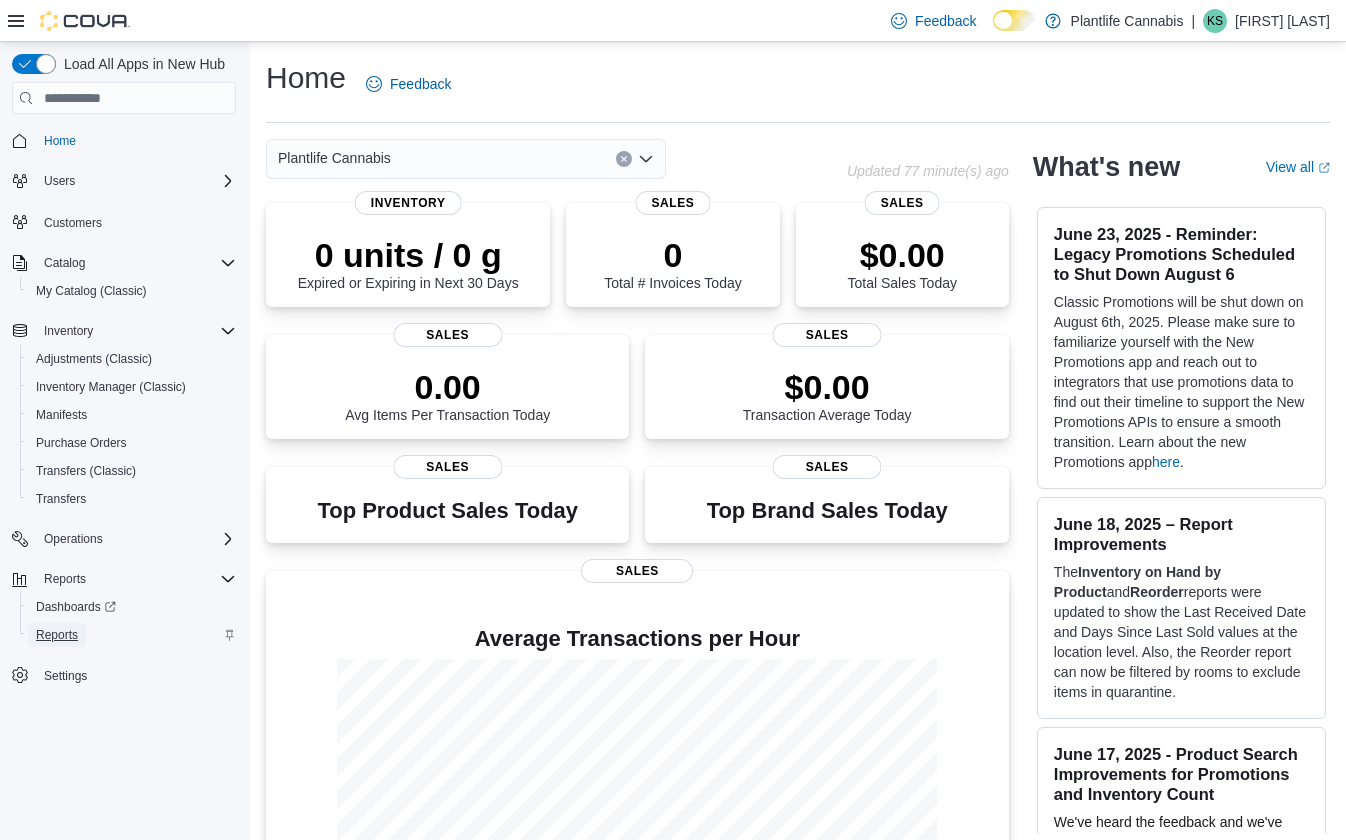 click on "Reports" at bounding box center [57, 635] 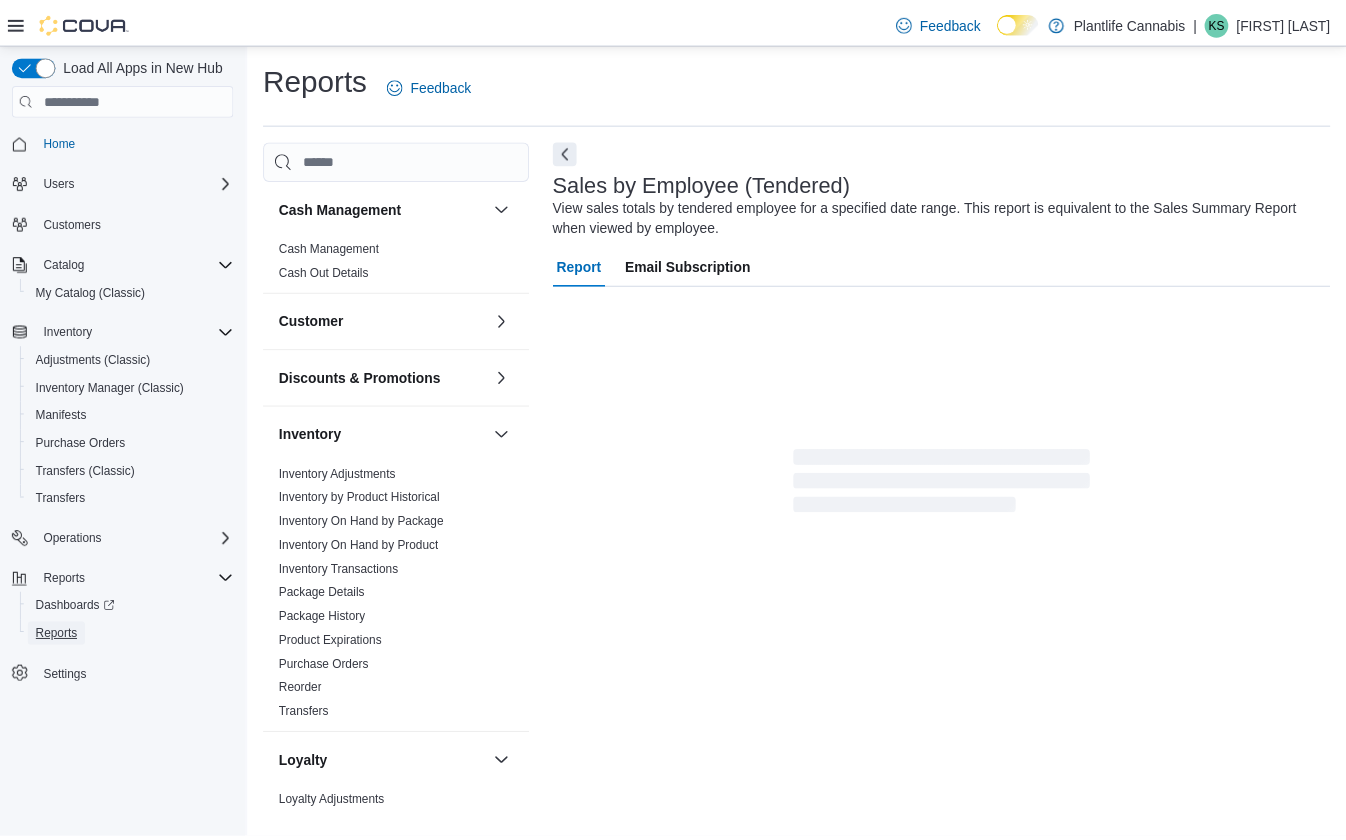 scroll, scrollTop: 5, scrollLeft: 0, axis: vertical 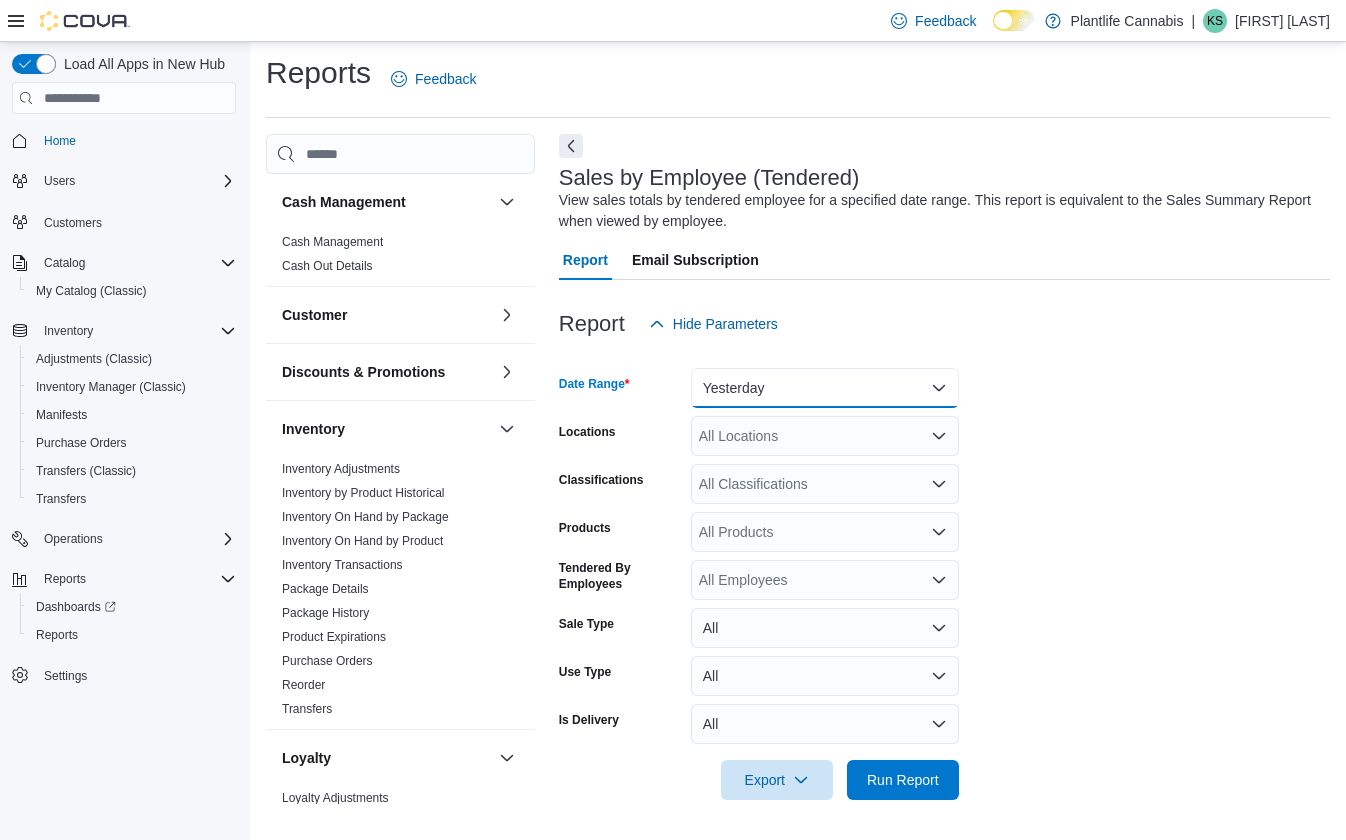 click on "Yesterday" at bounding box center (825, 388) 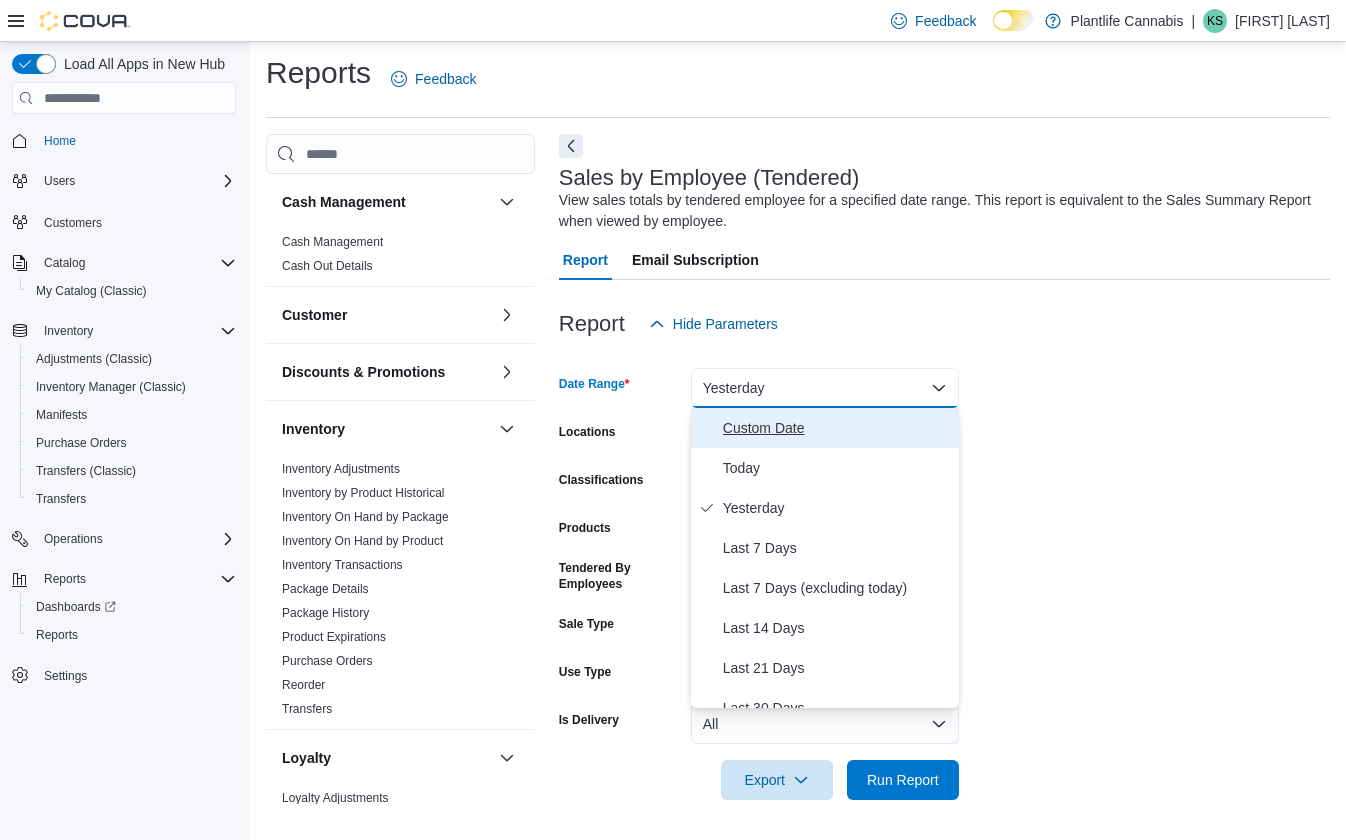 click on "Custom Date" at bounding box center [837, 428] 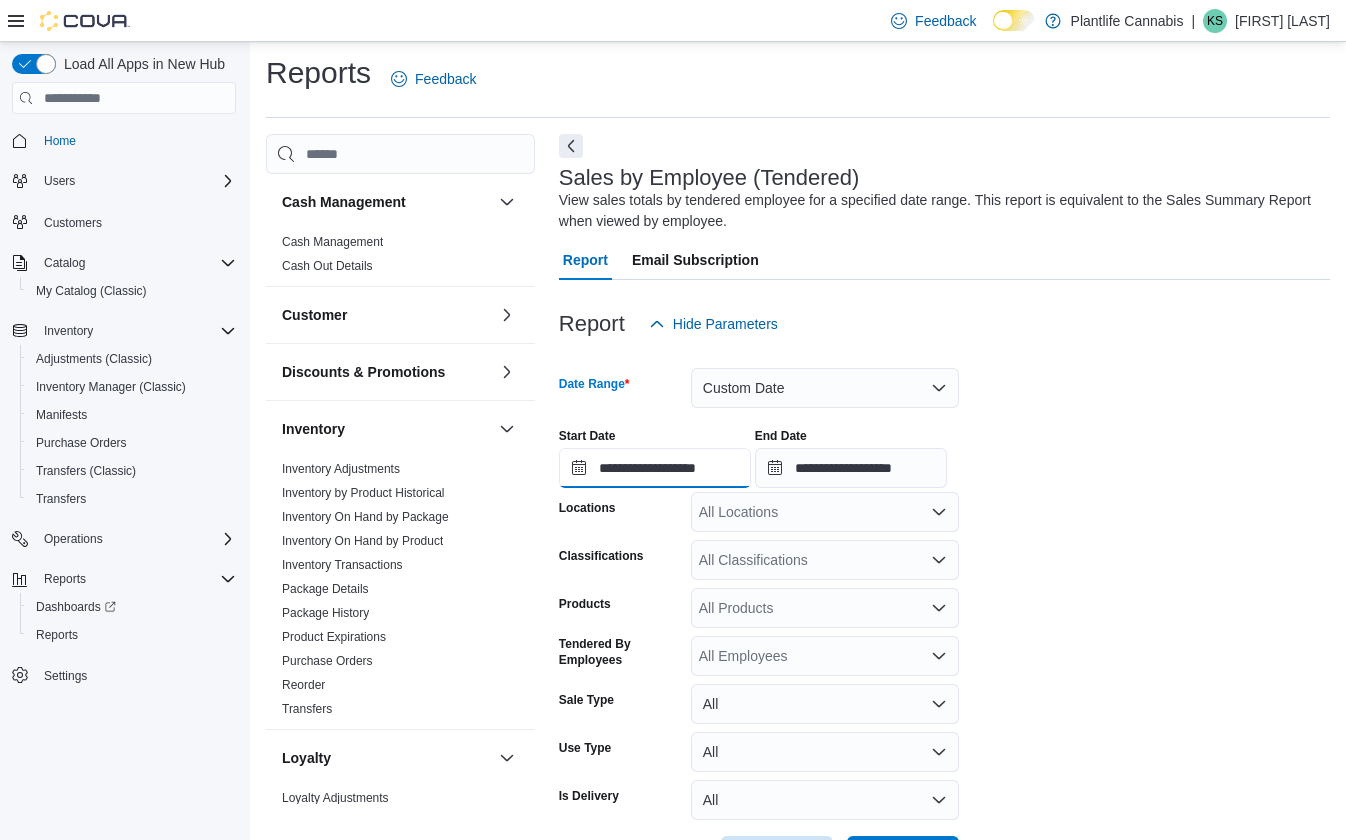 click on "**********" at bounding box center [655, 468] 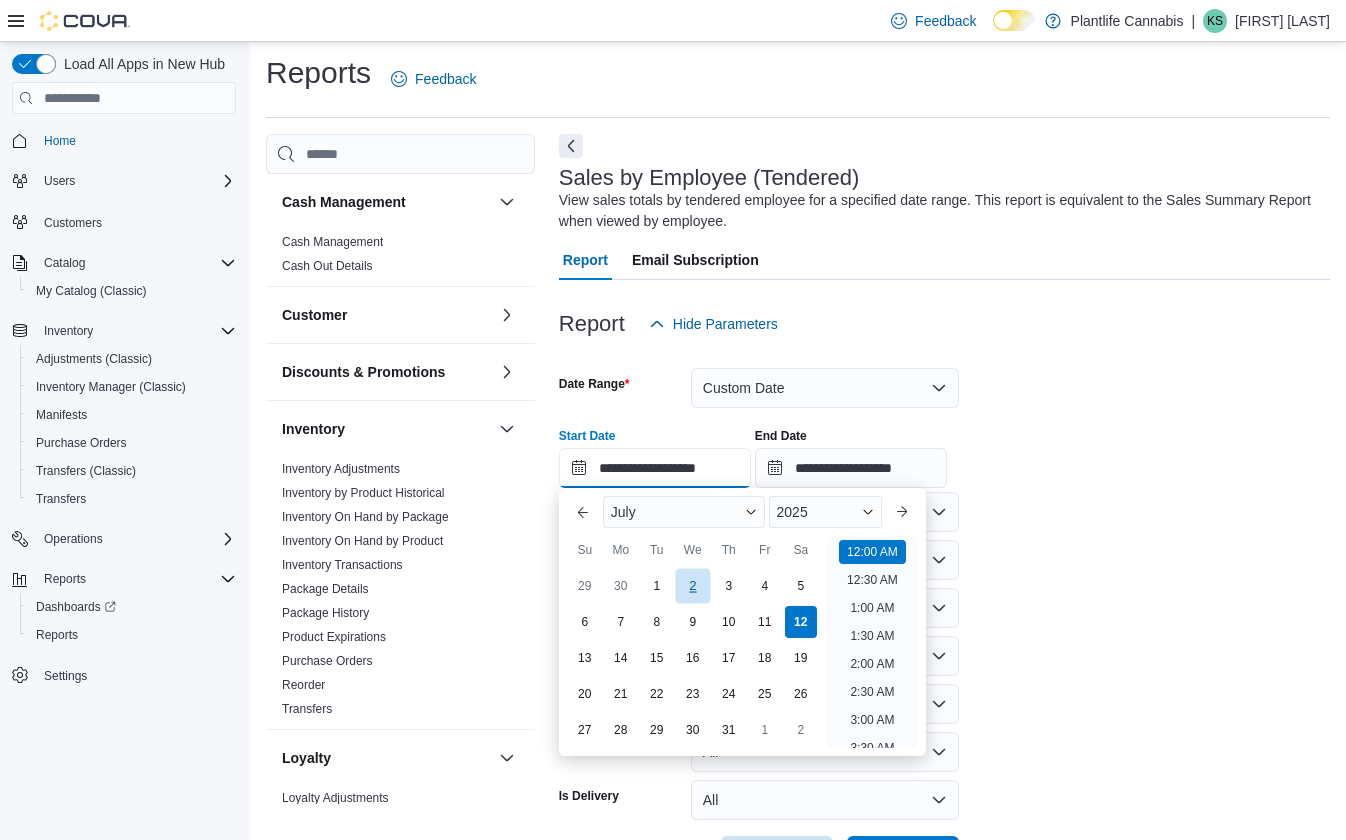 scroll, scrollTop: 62, scrollLeft: 0, axis: vertical 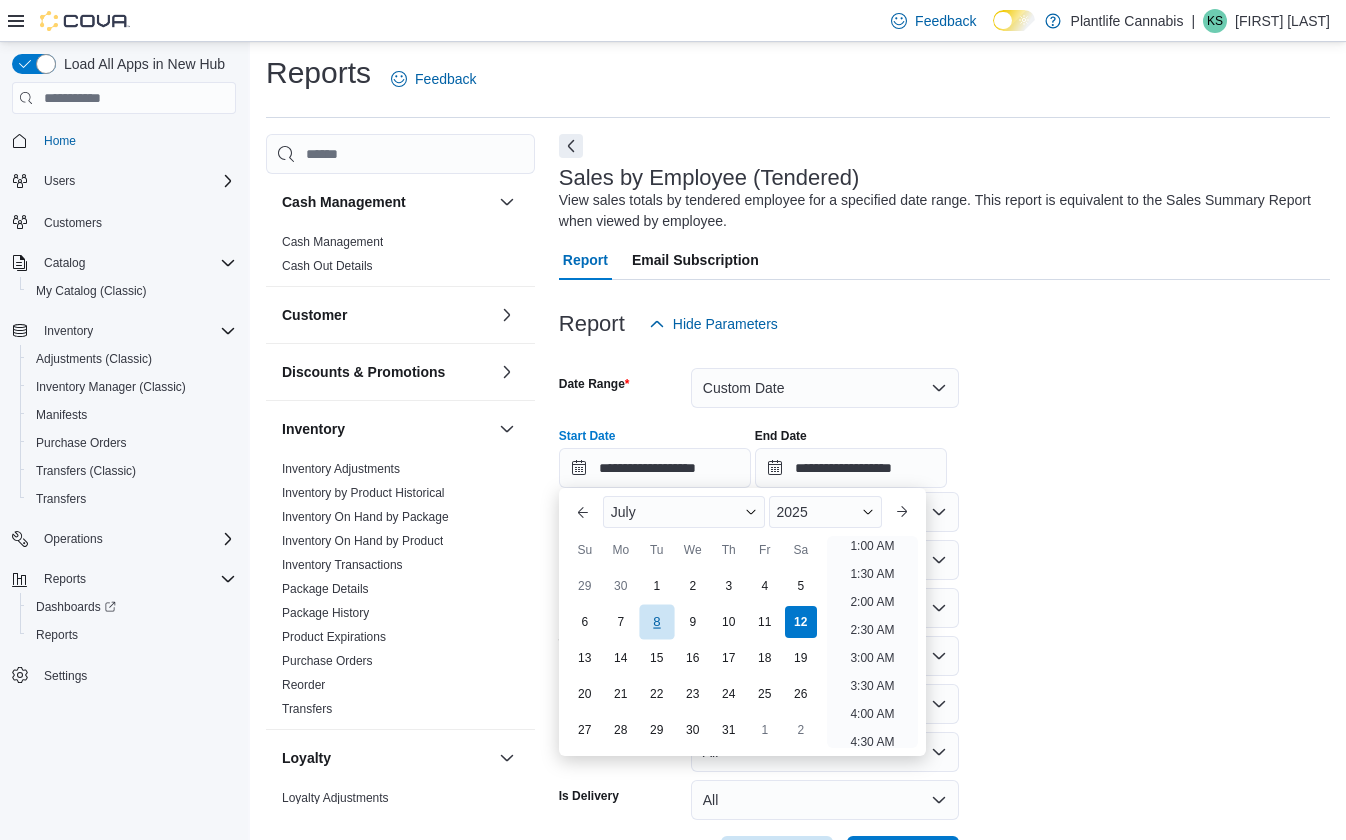 click on "8" at bounding box center [656, 621] 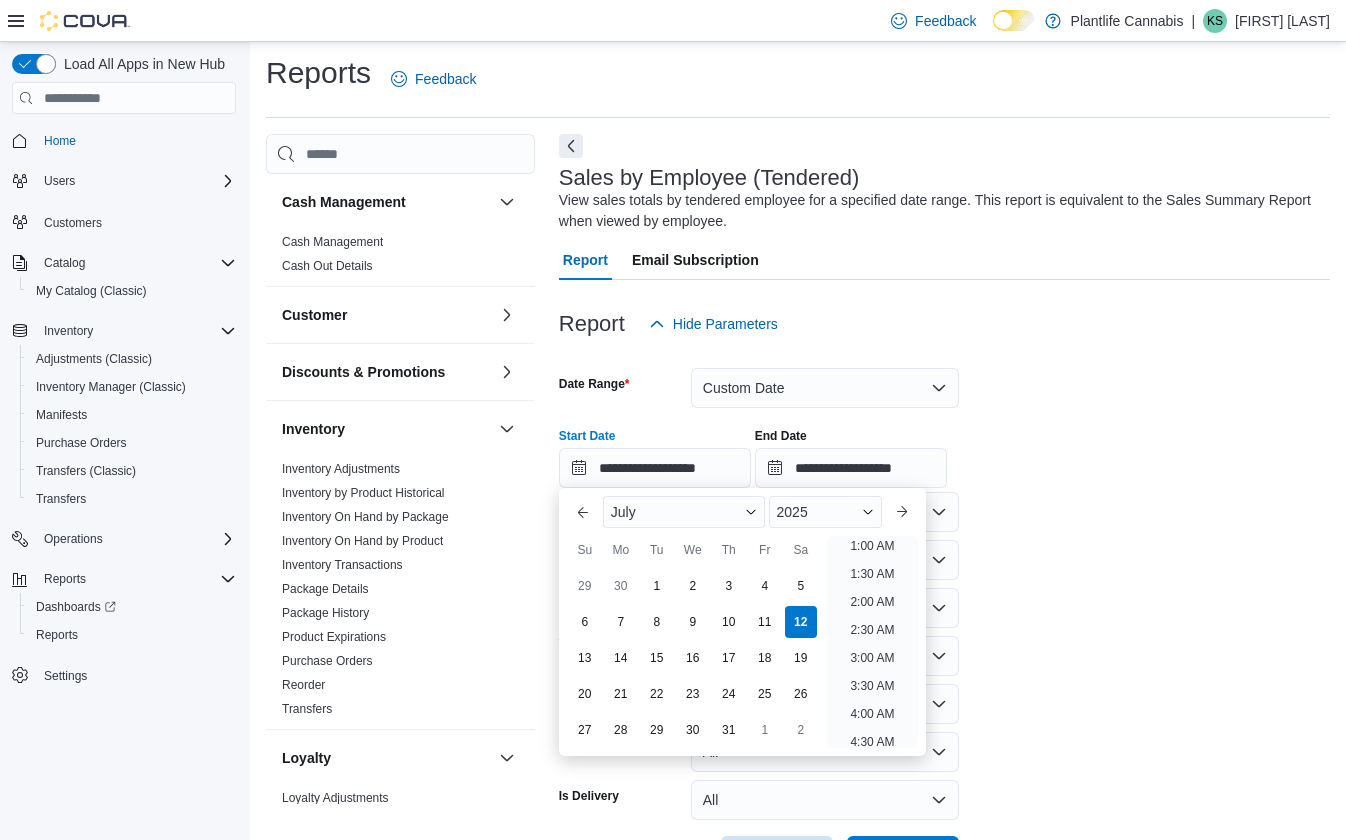 type on "**********" 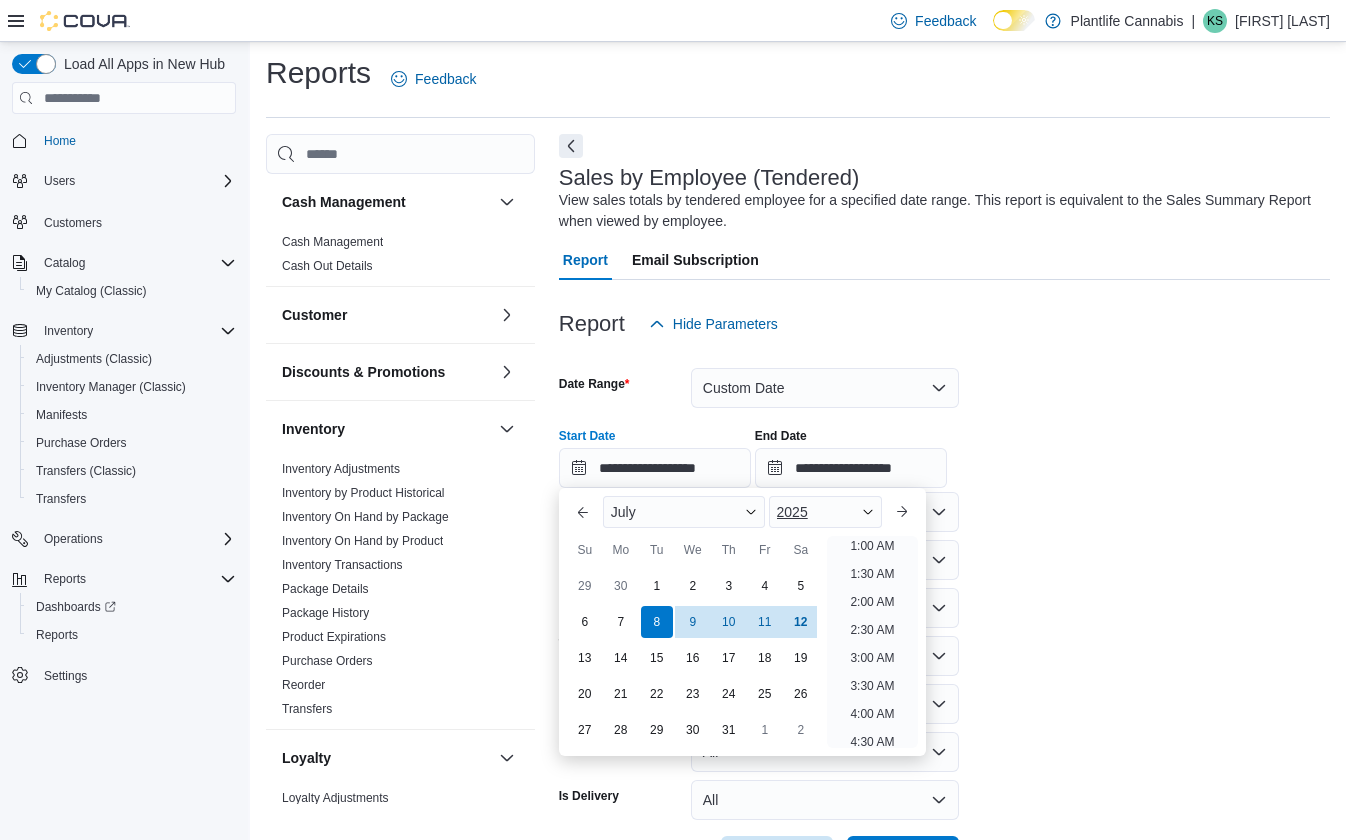scroll, scrollTop: 4, scrollLeft: 0, axis: vertical 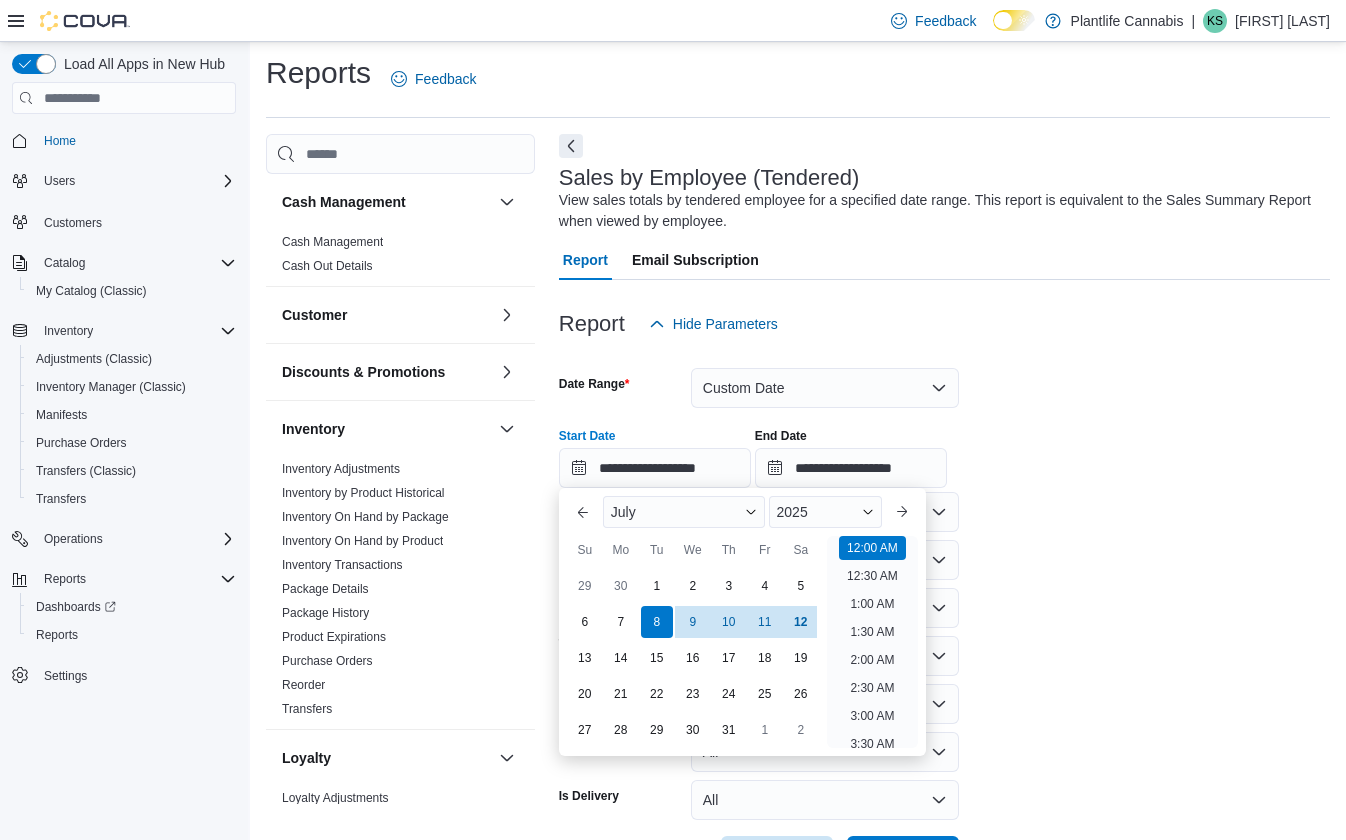 click on "**********" at bounding box center (944, 610) 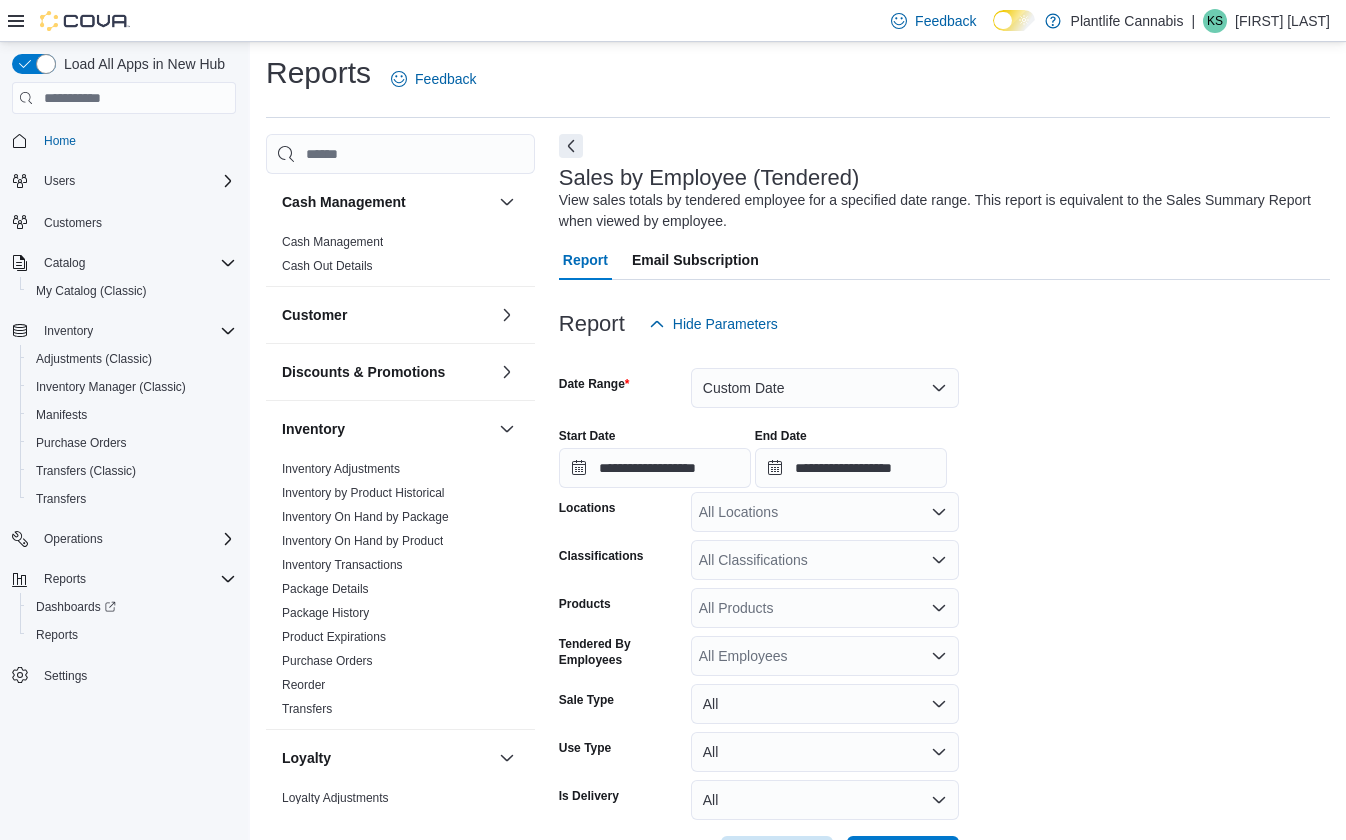 click on "All Classifications" at bounding box center [825, 560] 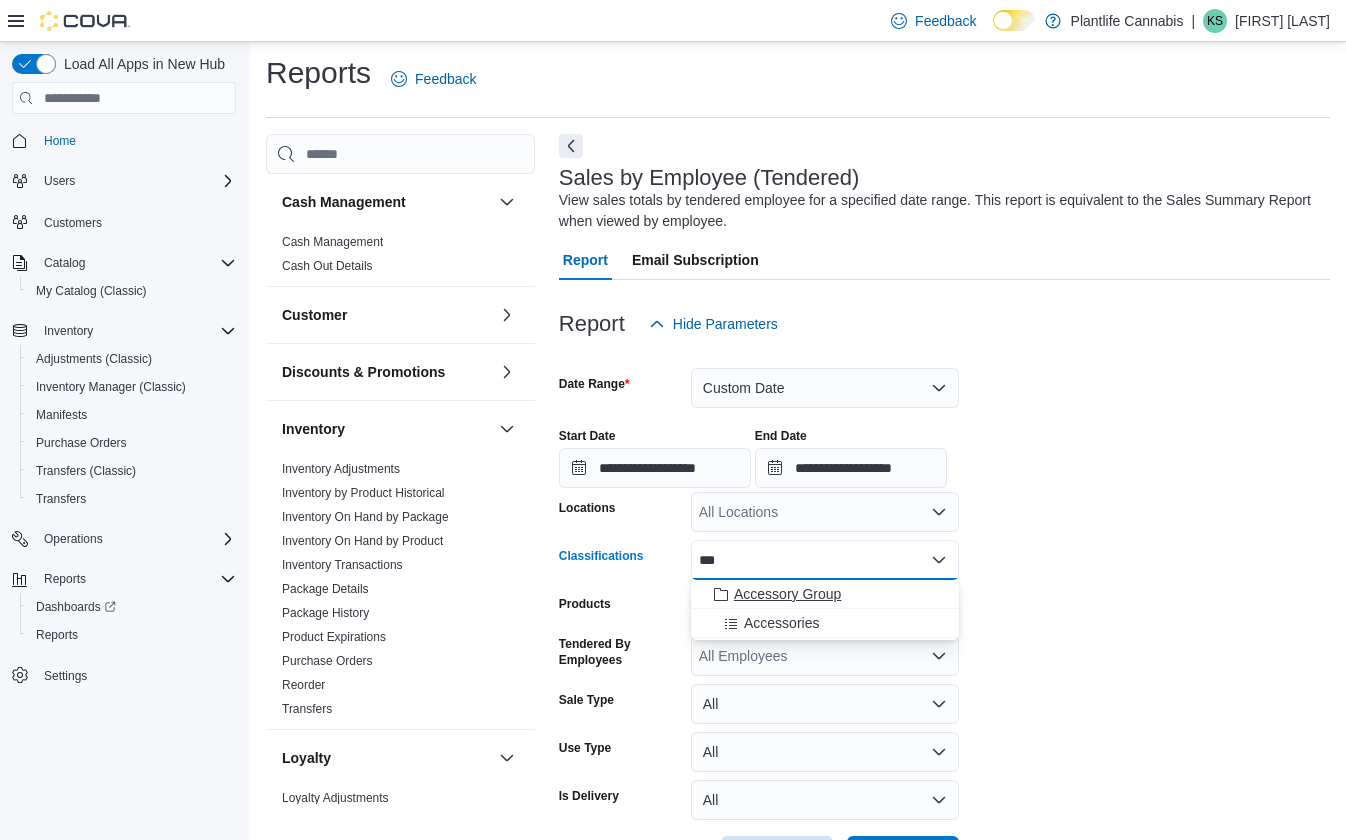 type on "***" 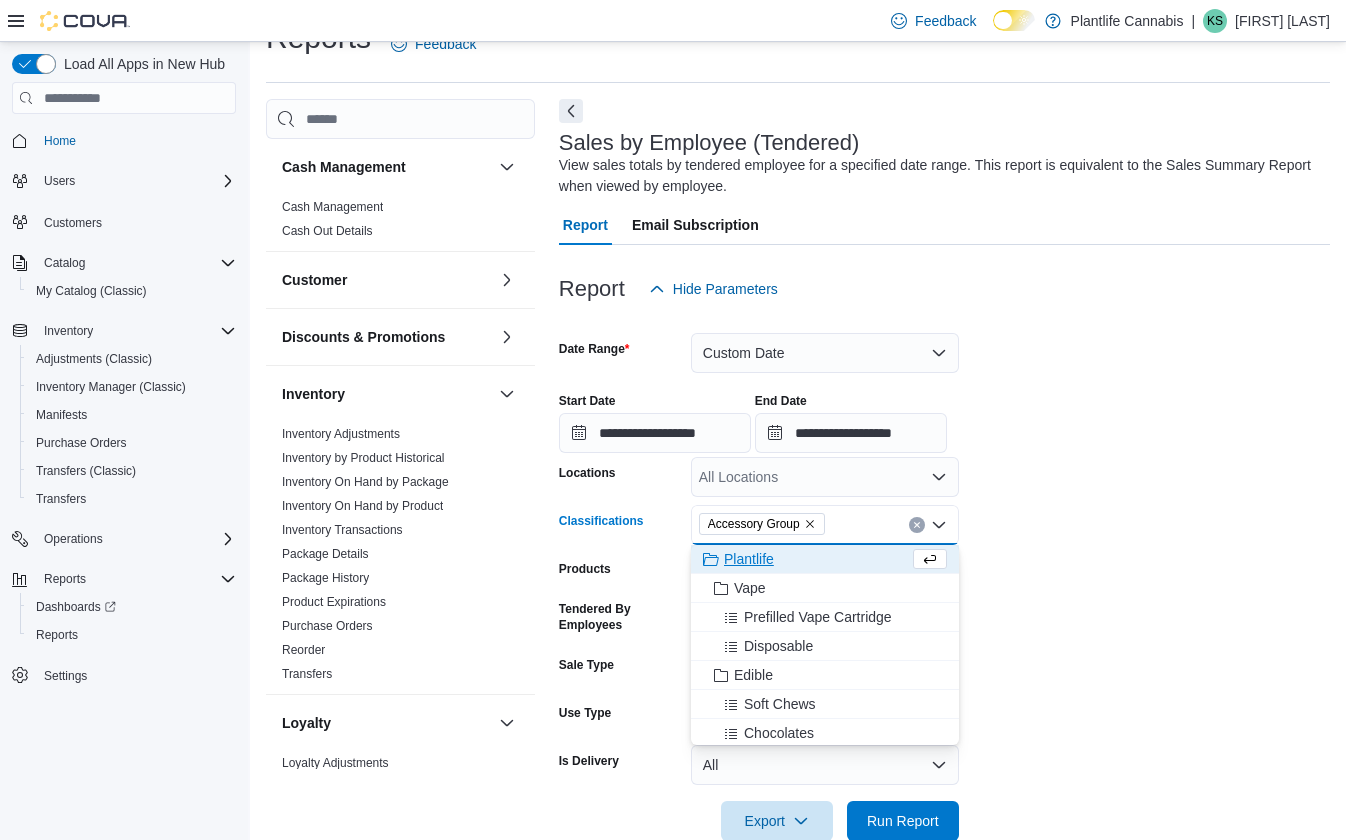 scroll, scrollTop: 81, scrollLeft: 0, axis: vertical 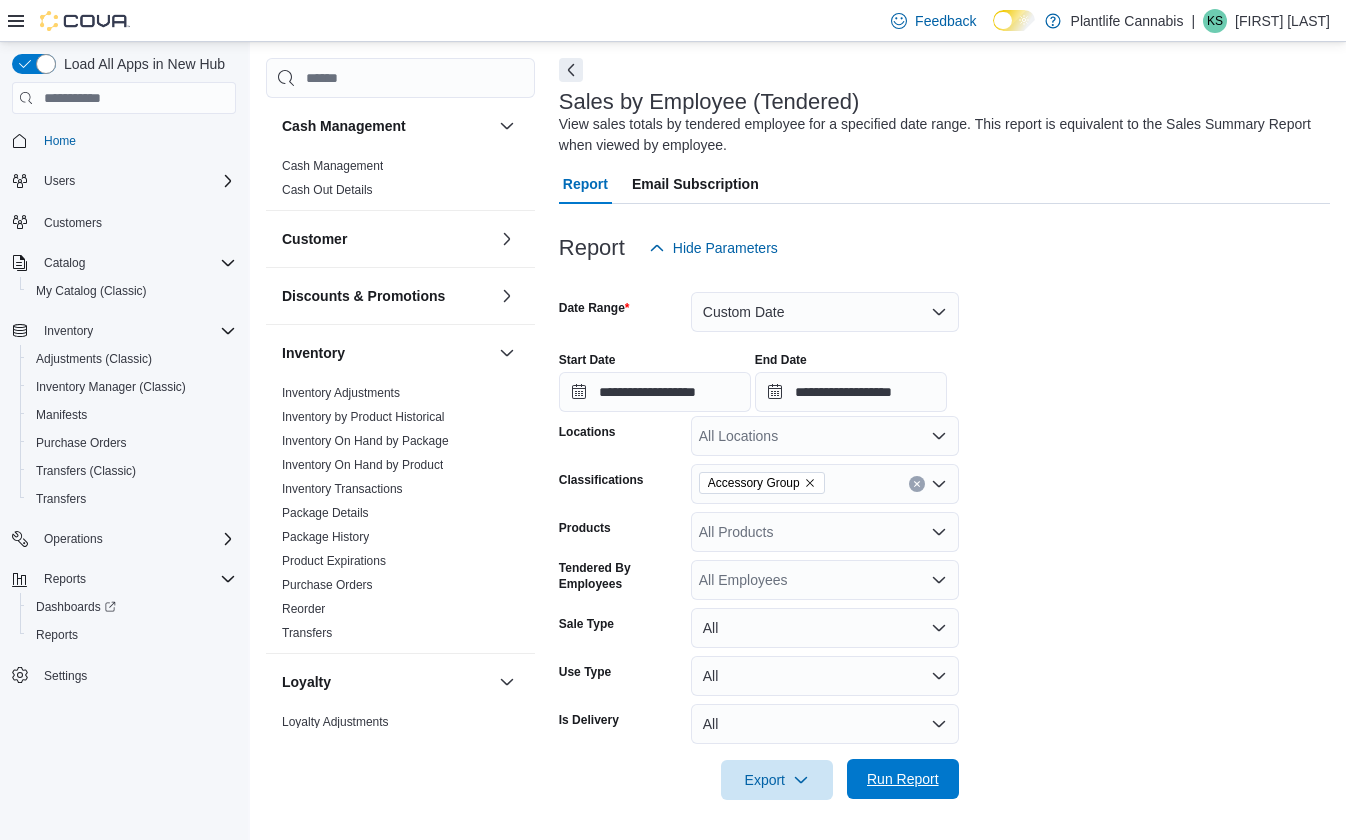 click on "Run Report" at bounding box center [903, 779] 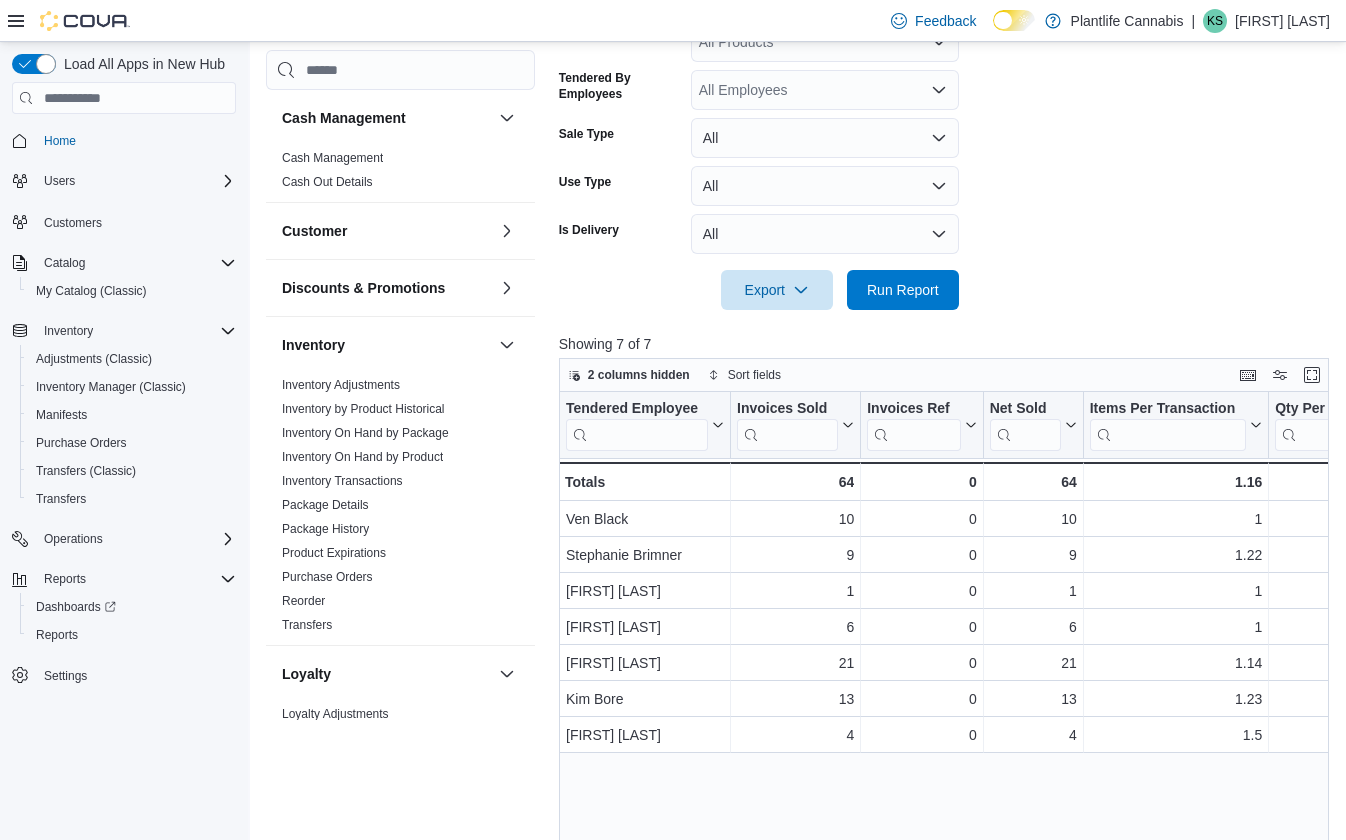 scroll, scrollTop: 587, scrollLeft: 0, axis: vertical 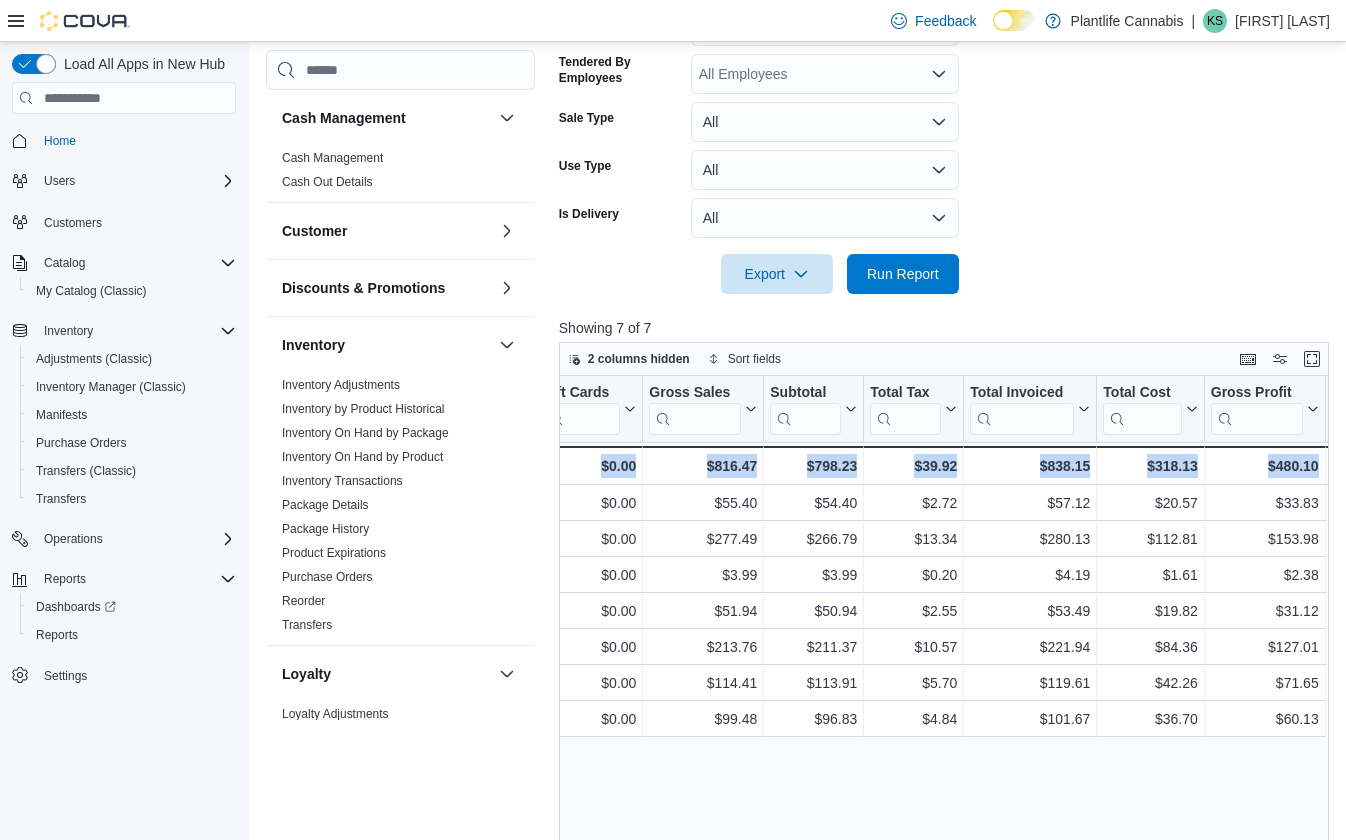 drag, startPoint x: 1048, startPoint y: 465, endPoint x: 1293, endPoint y: 470, distance: 245.05101 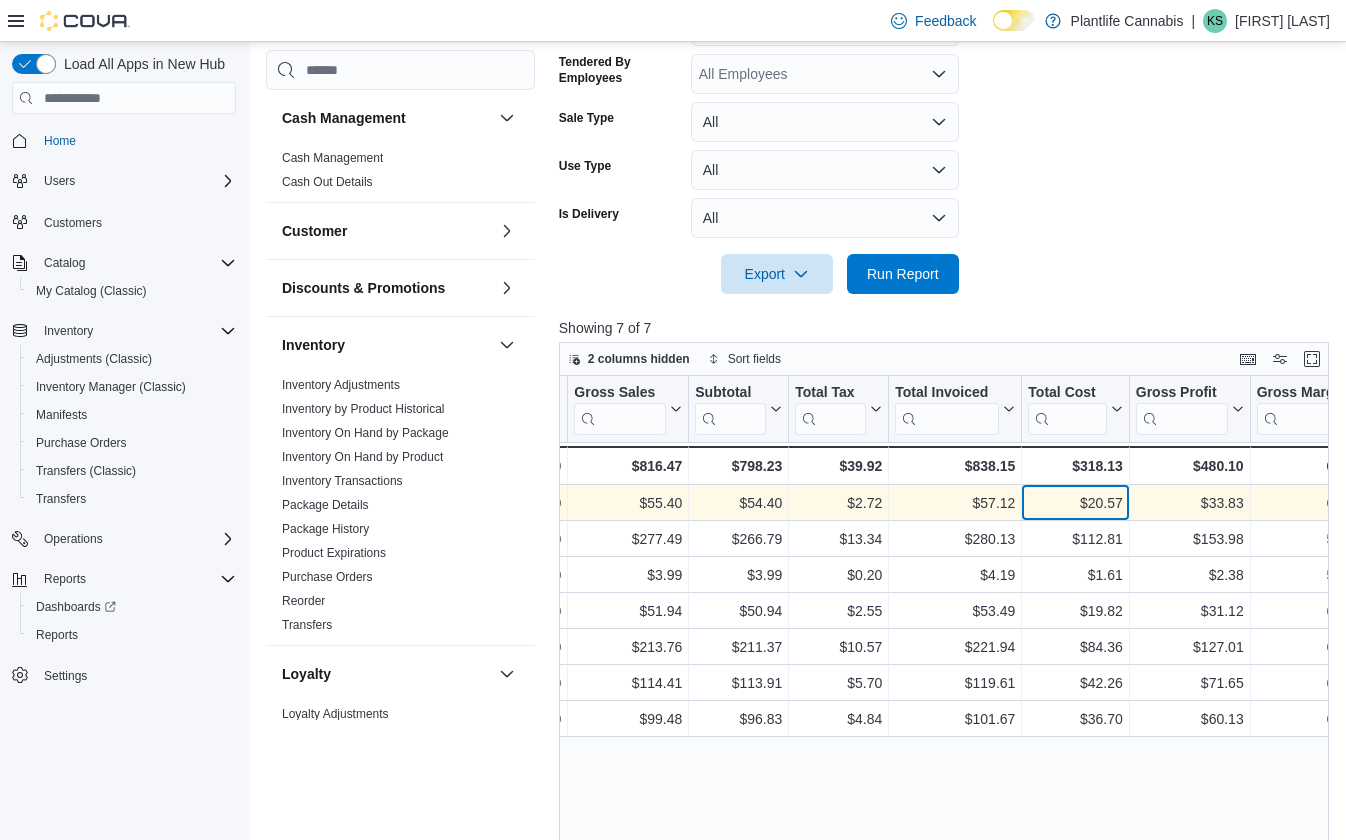 click on "$20.57" at bounding box center [1075, 503] 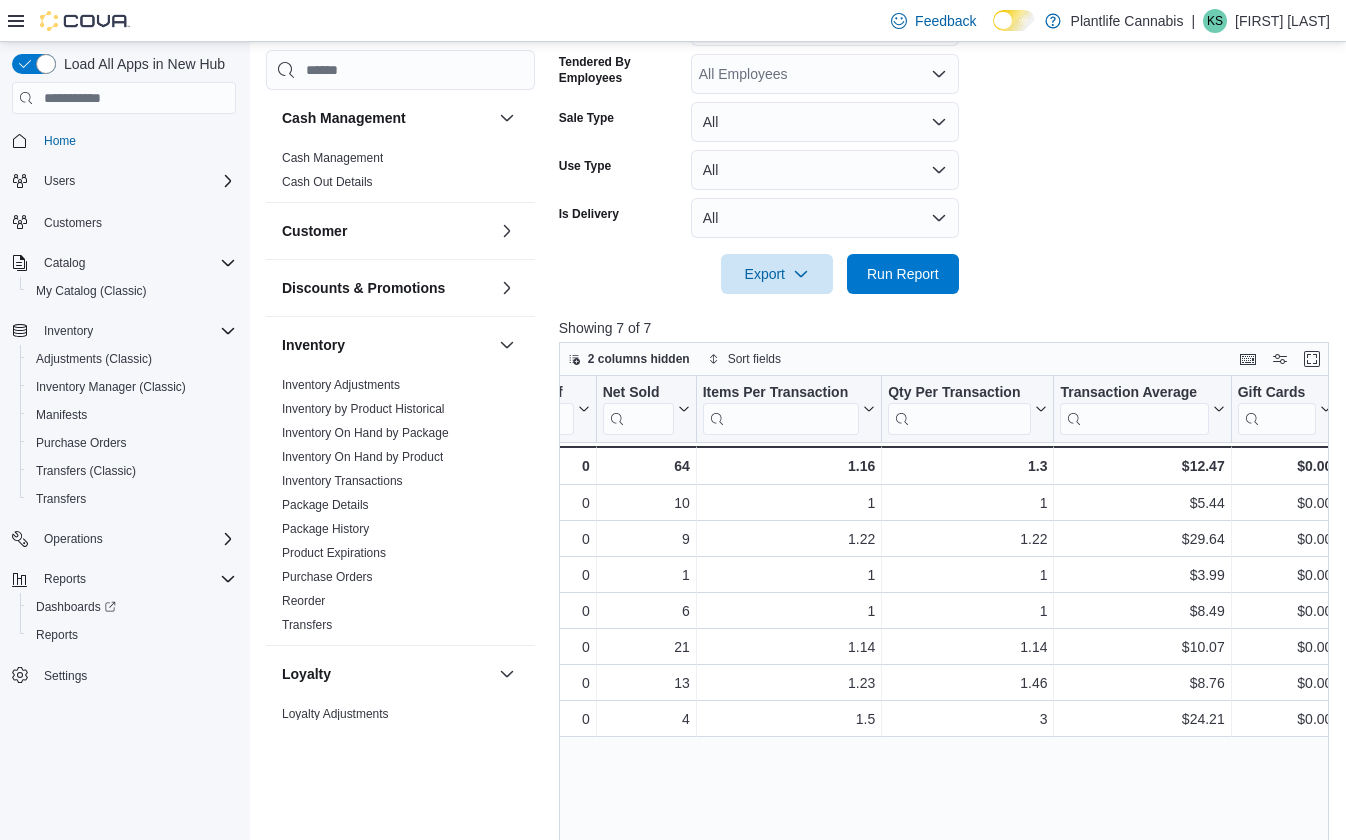 scroll, scrollTop: 0, scrollLeft: 548, axis: horizontal 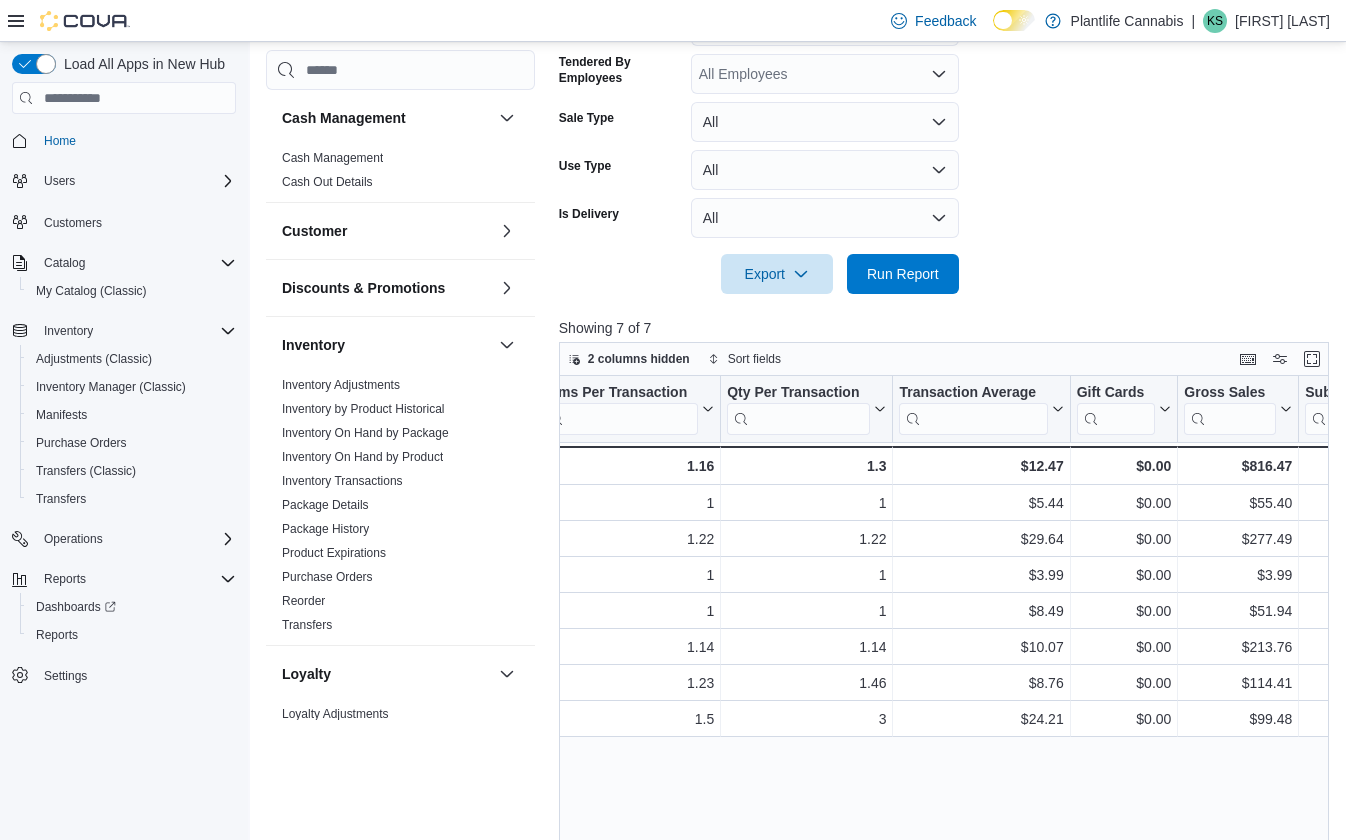 drag, startPoint x: 1016, startPoint y: 468, endPoint x: 1338, endPoint y: 476, distance: 322.09937 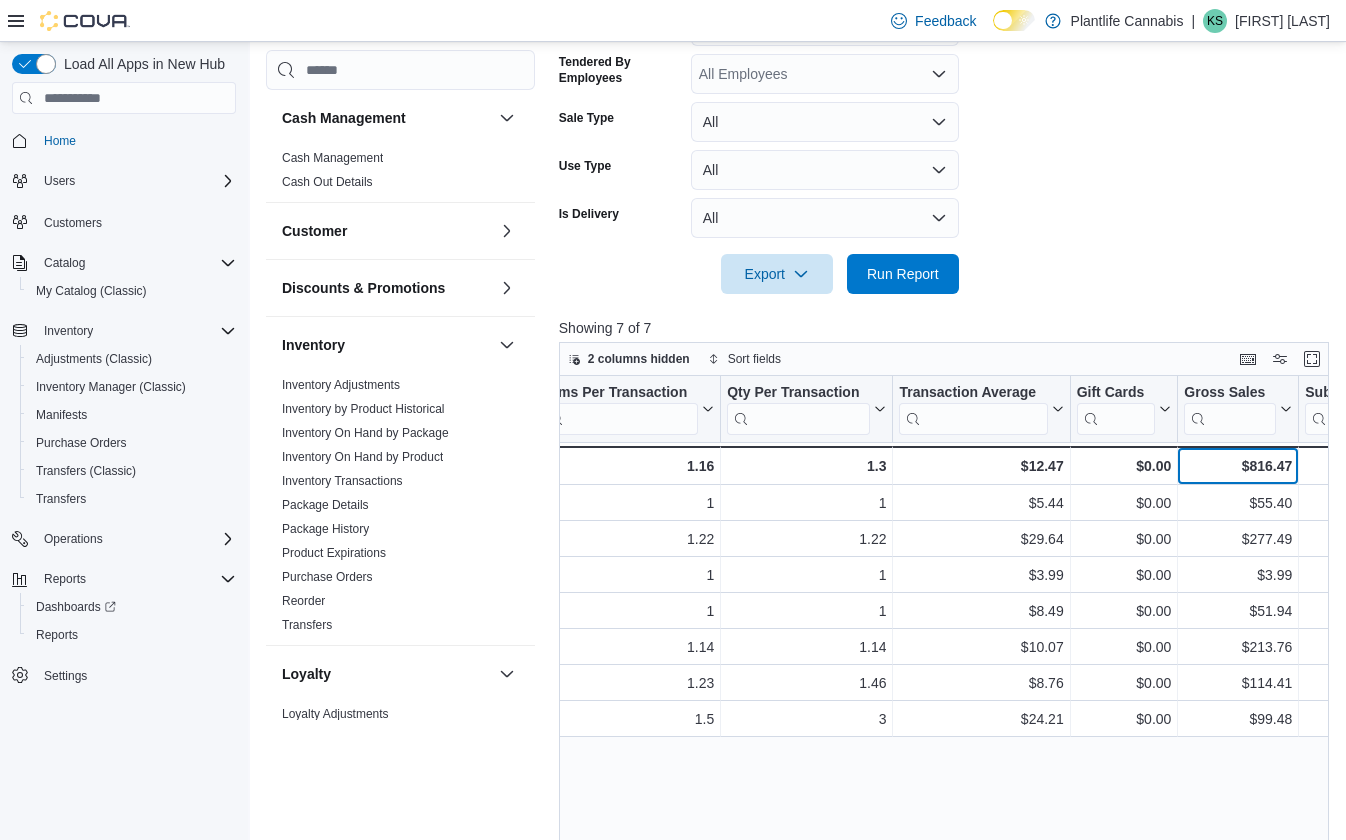 click on "$816.47" at bounding box center (1238, 466) 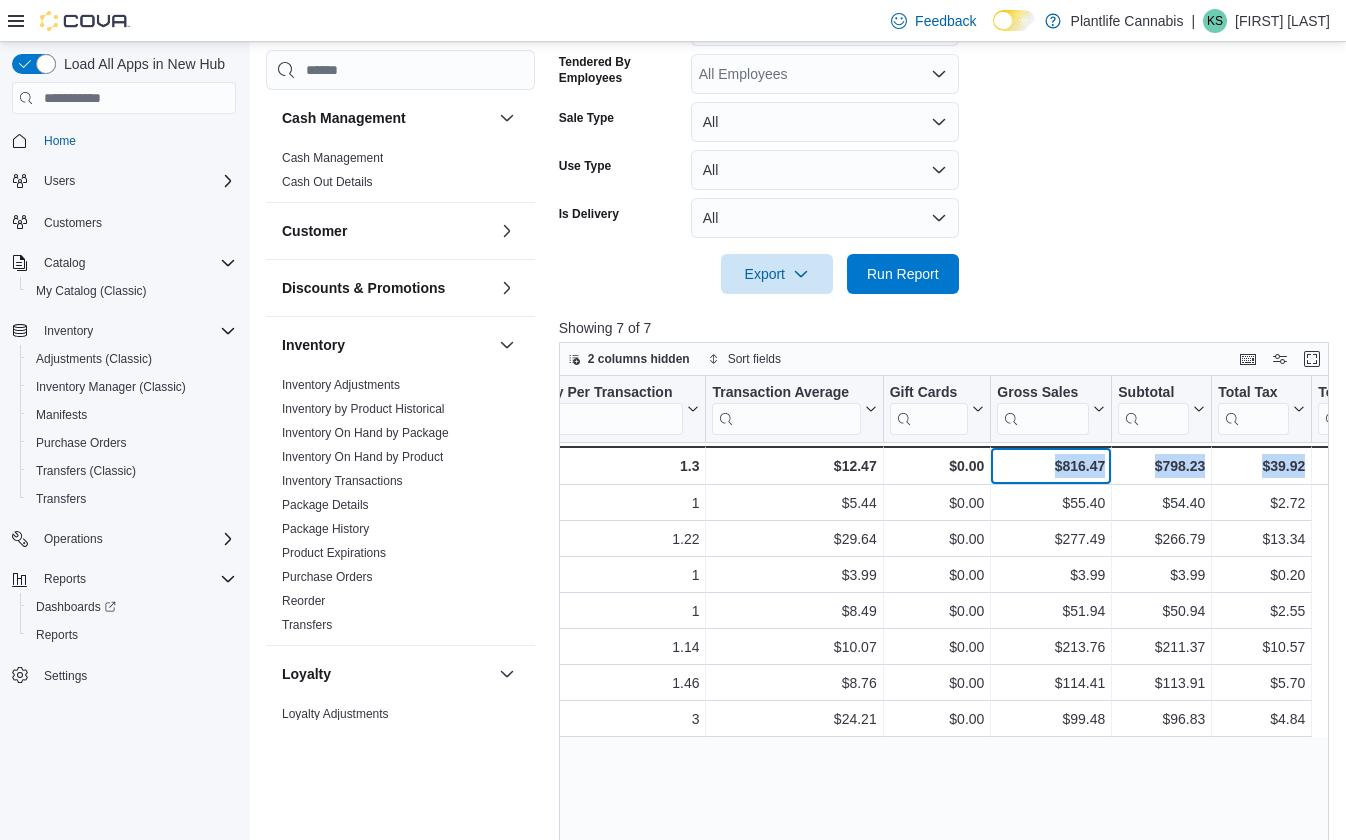 drag, startPoint x: 1208, startPoint y: 471, endPoint x: 1333, endPoint y: 473, distance: 125.016 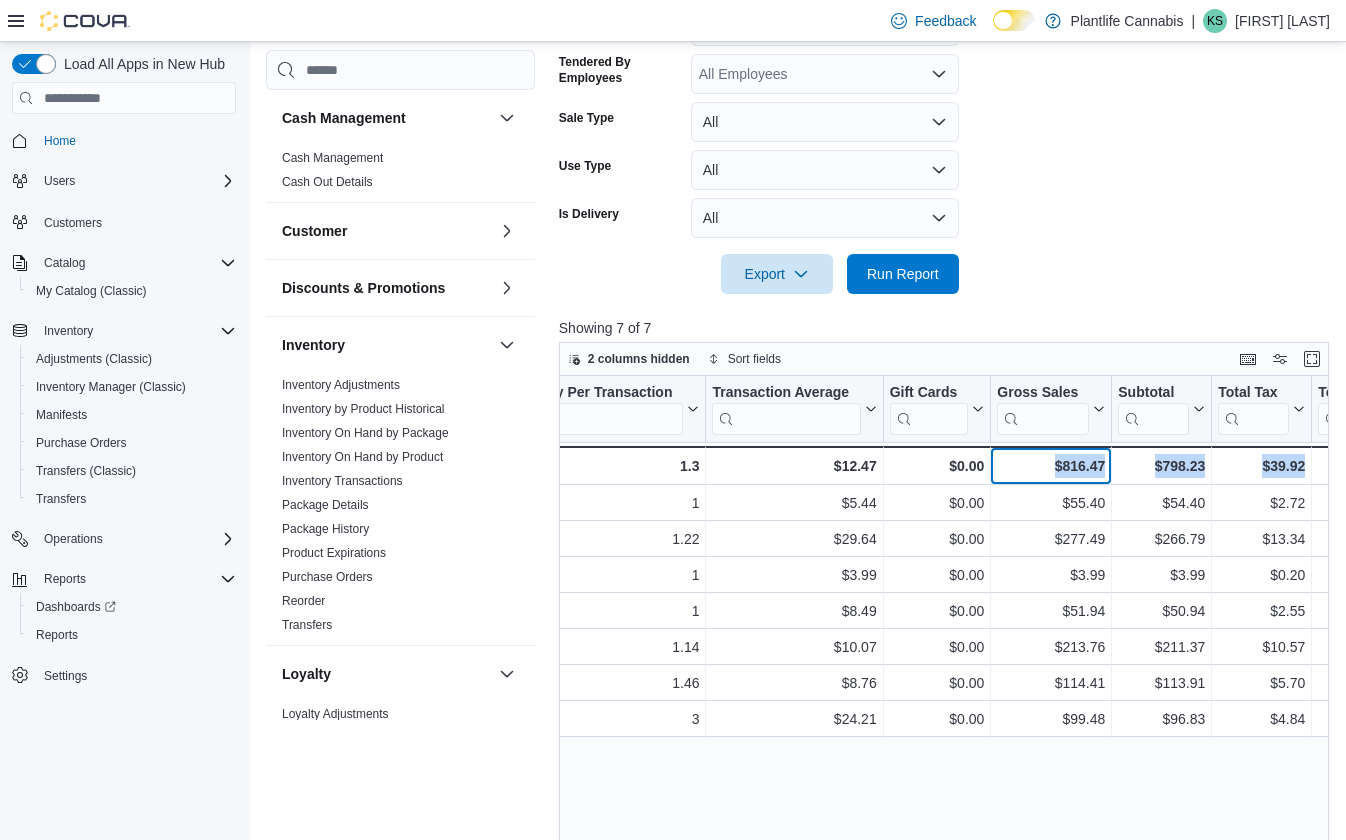 scroll, scrollTop: 0, scrollLeft: 769, axis: horizontal 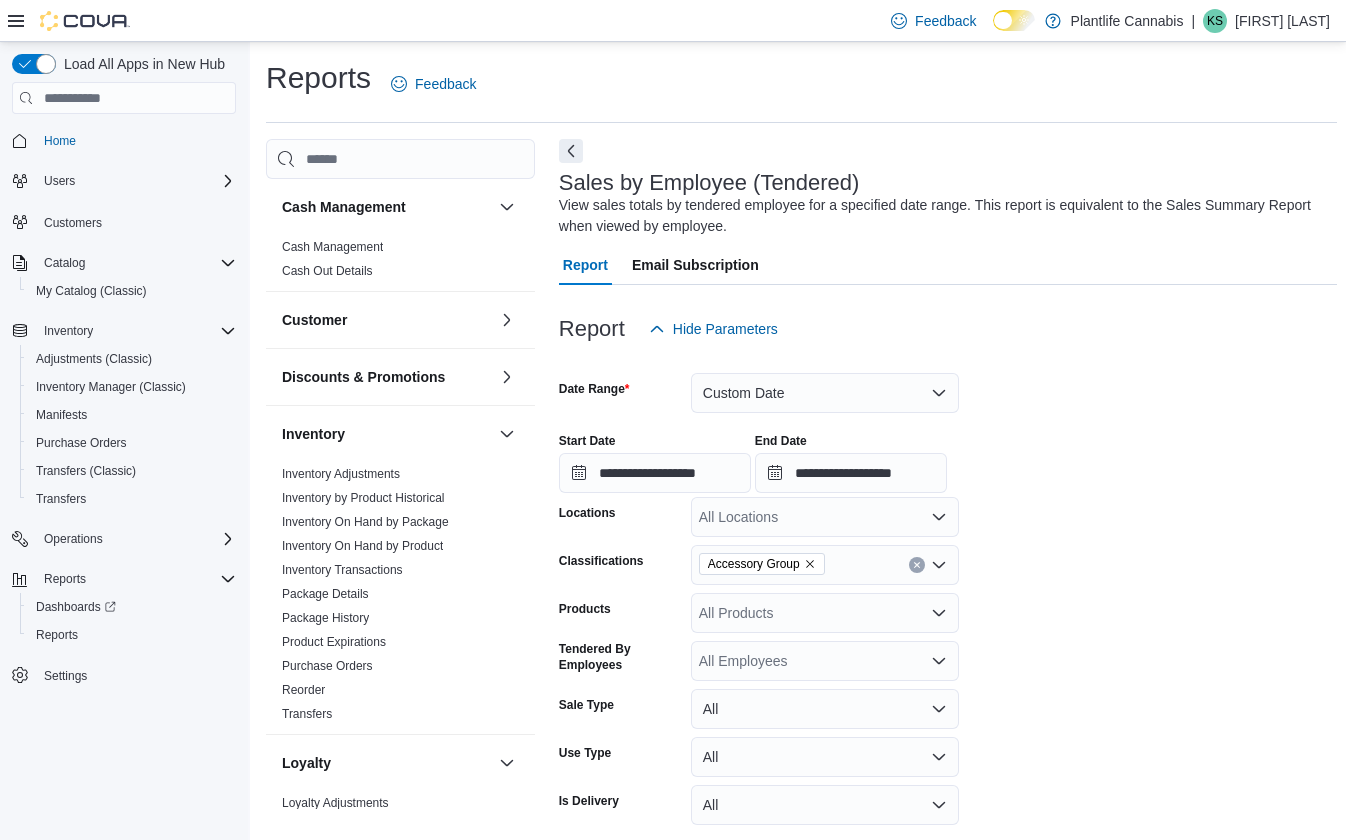 click on "**********" at bounding box center (948, 455) 